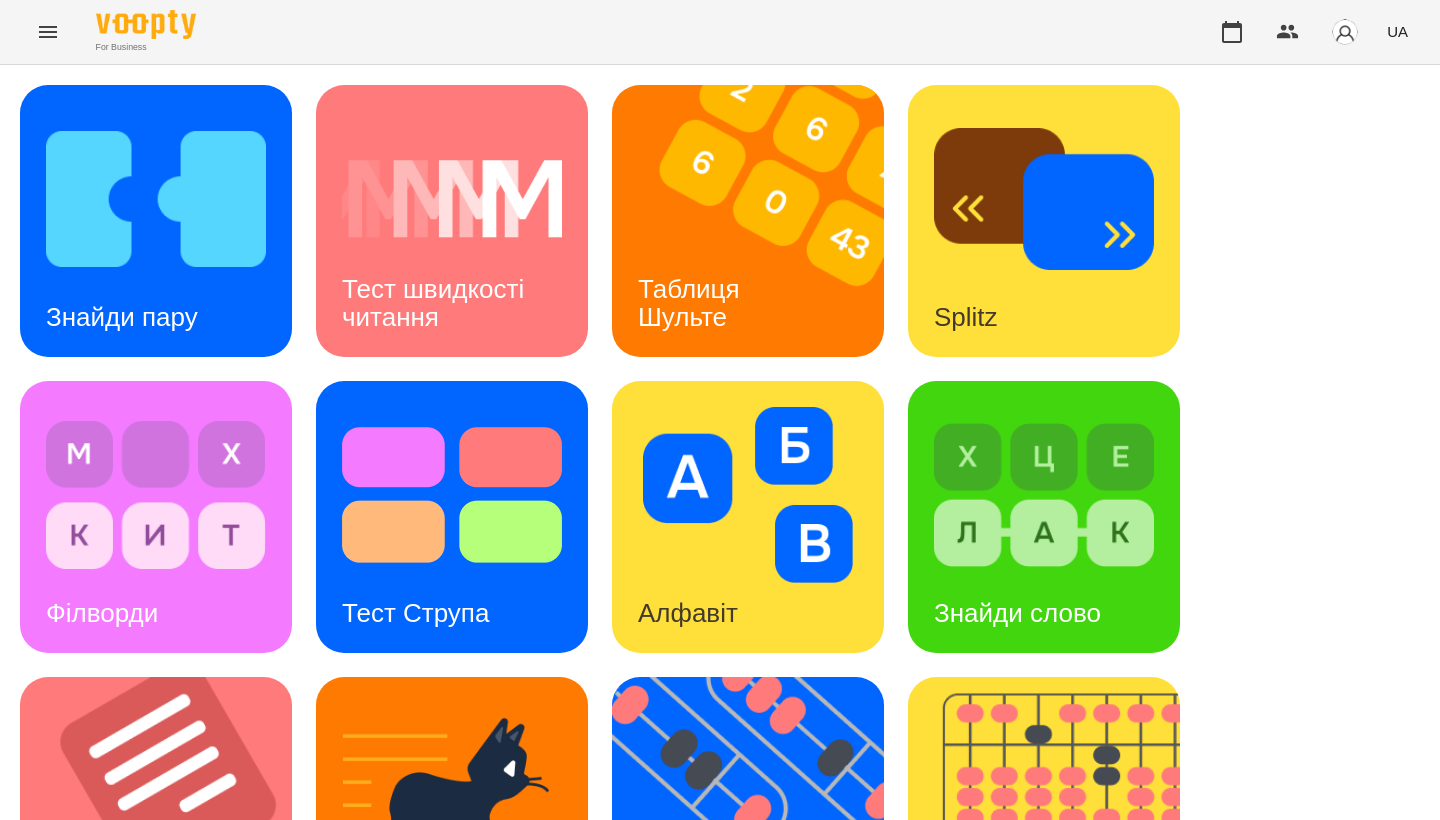 scroll, scrollTop: 0, scrollLeft: 0, axis: both 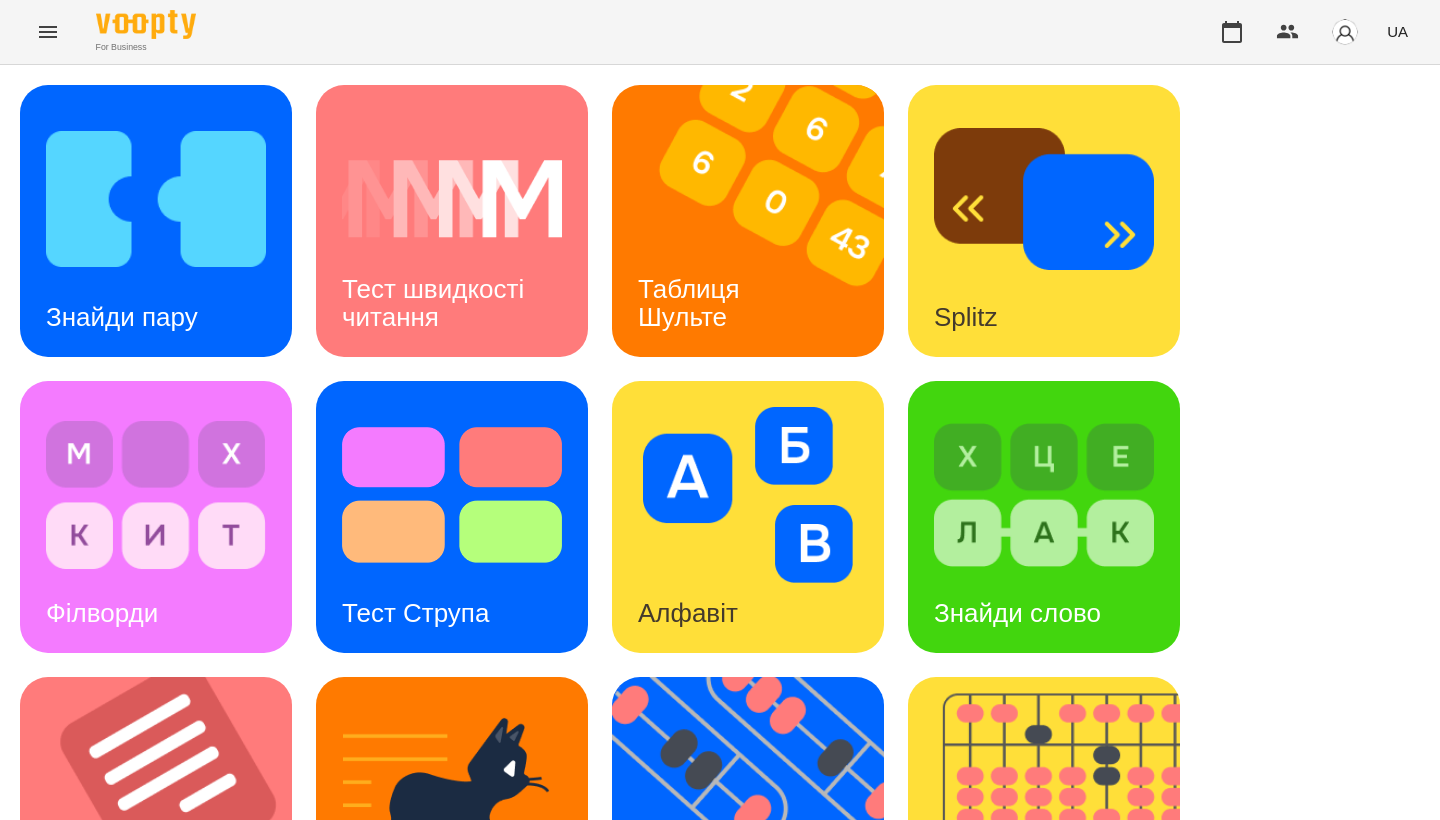 click on "Таблиця
Шульте" at bounding box center [692, 303] 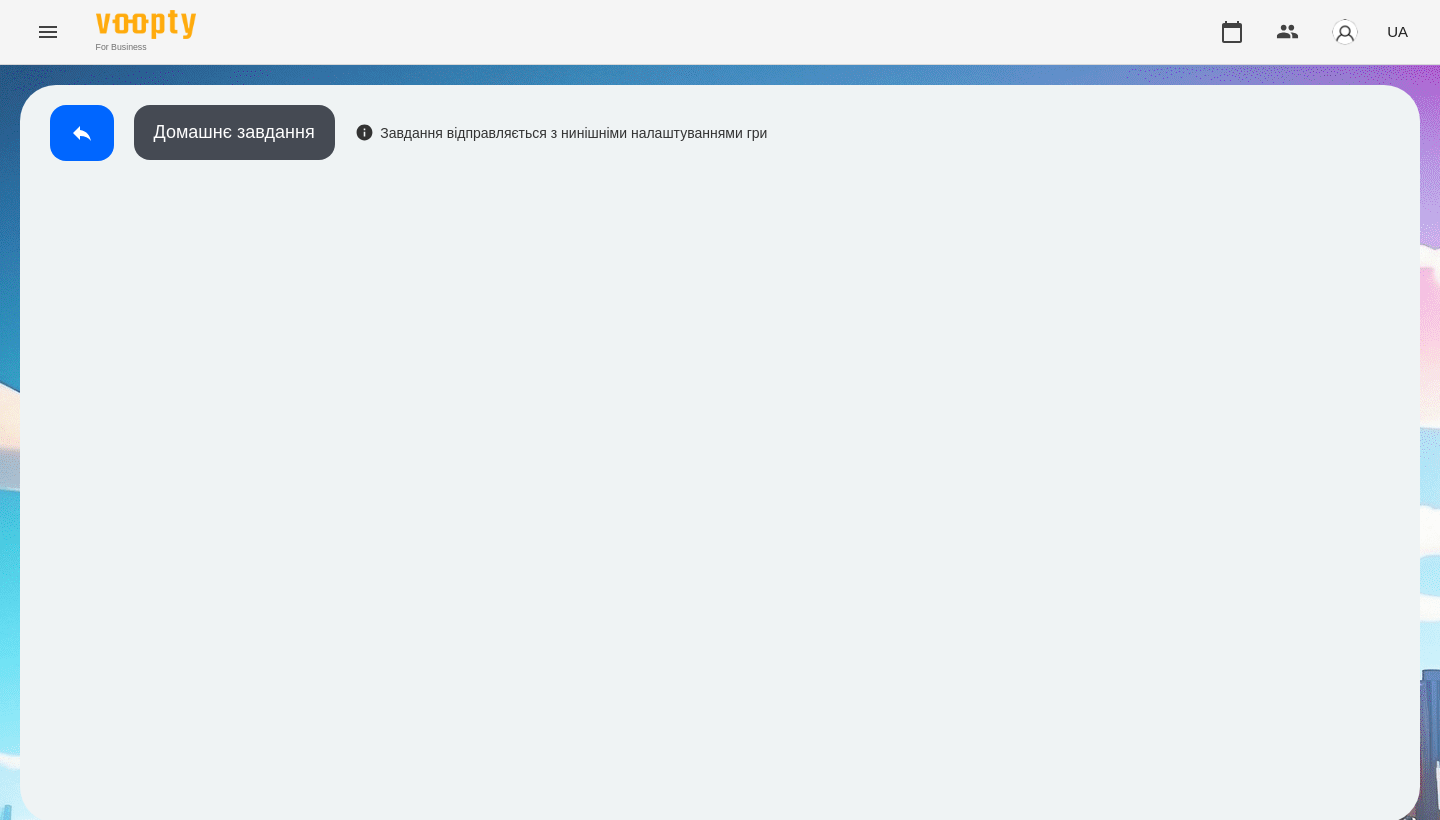 click on "For Business UA" at bounding box center [720, 32] 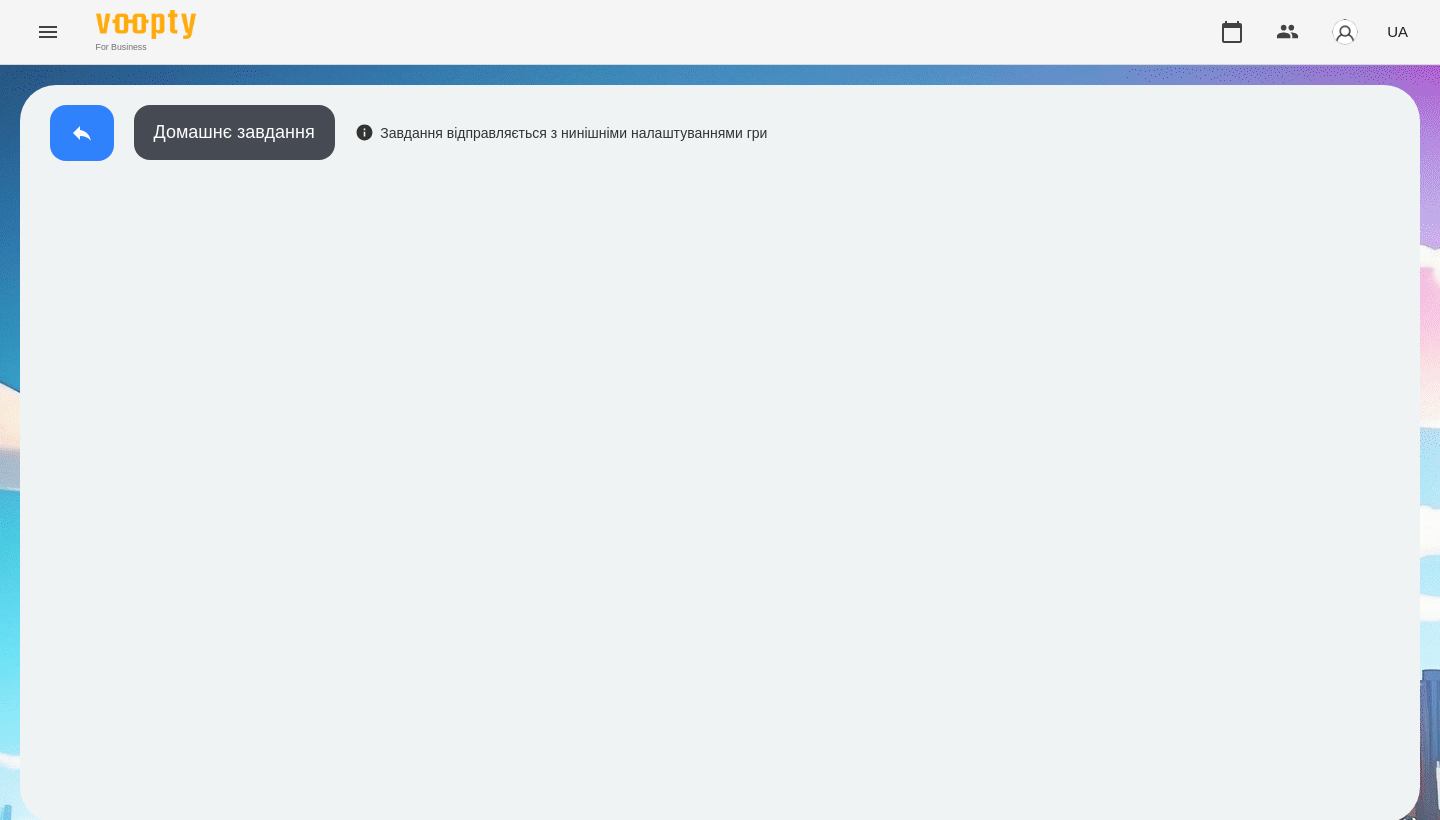 click at bounding box center (82, 133) 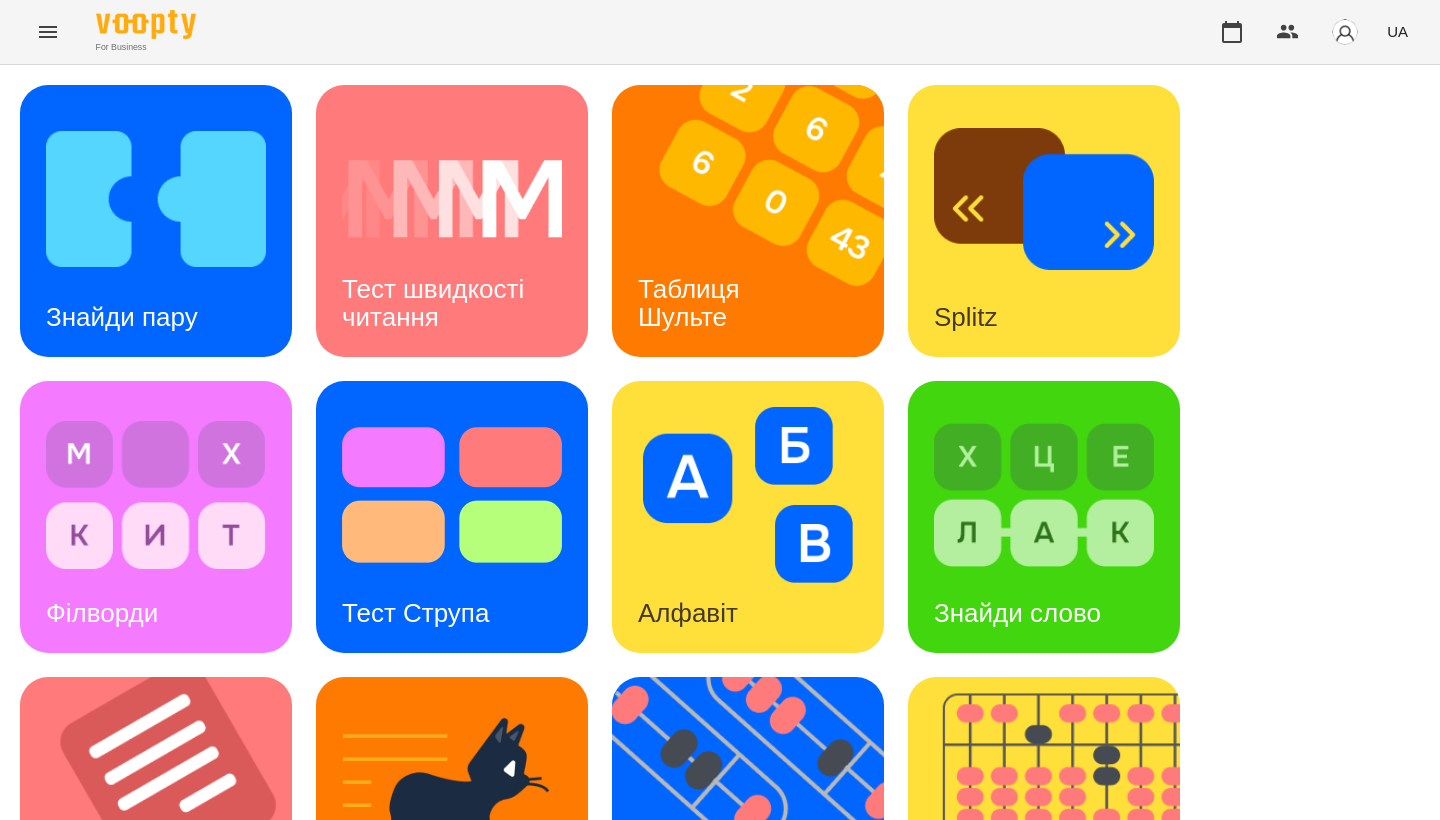 click on "Знайди пару Тест швидкості читання Таблиця
Шульте Splitz Філворди Тест Струпа Алфавіт Знайди слово Тексти Кіберкішка Флешкарти Абакус Знайди
Кіберкішку Мнемотехніка Ментальний
рахунок Стовпці Ділення множення" at bounding box center (720, 813) 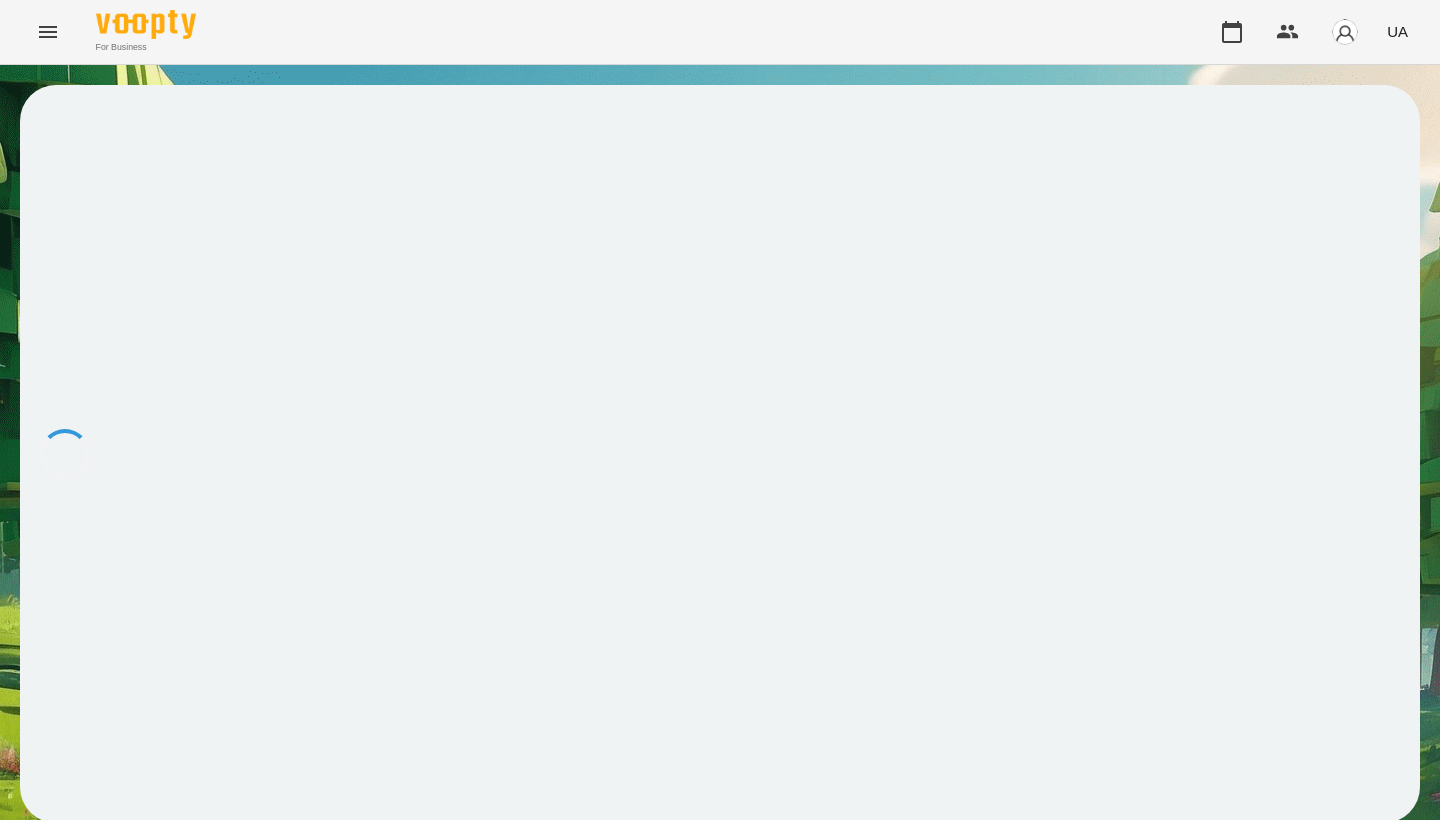 scroll, scrollTop: 0, scrollLeft: 0, axis: both 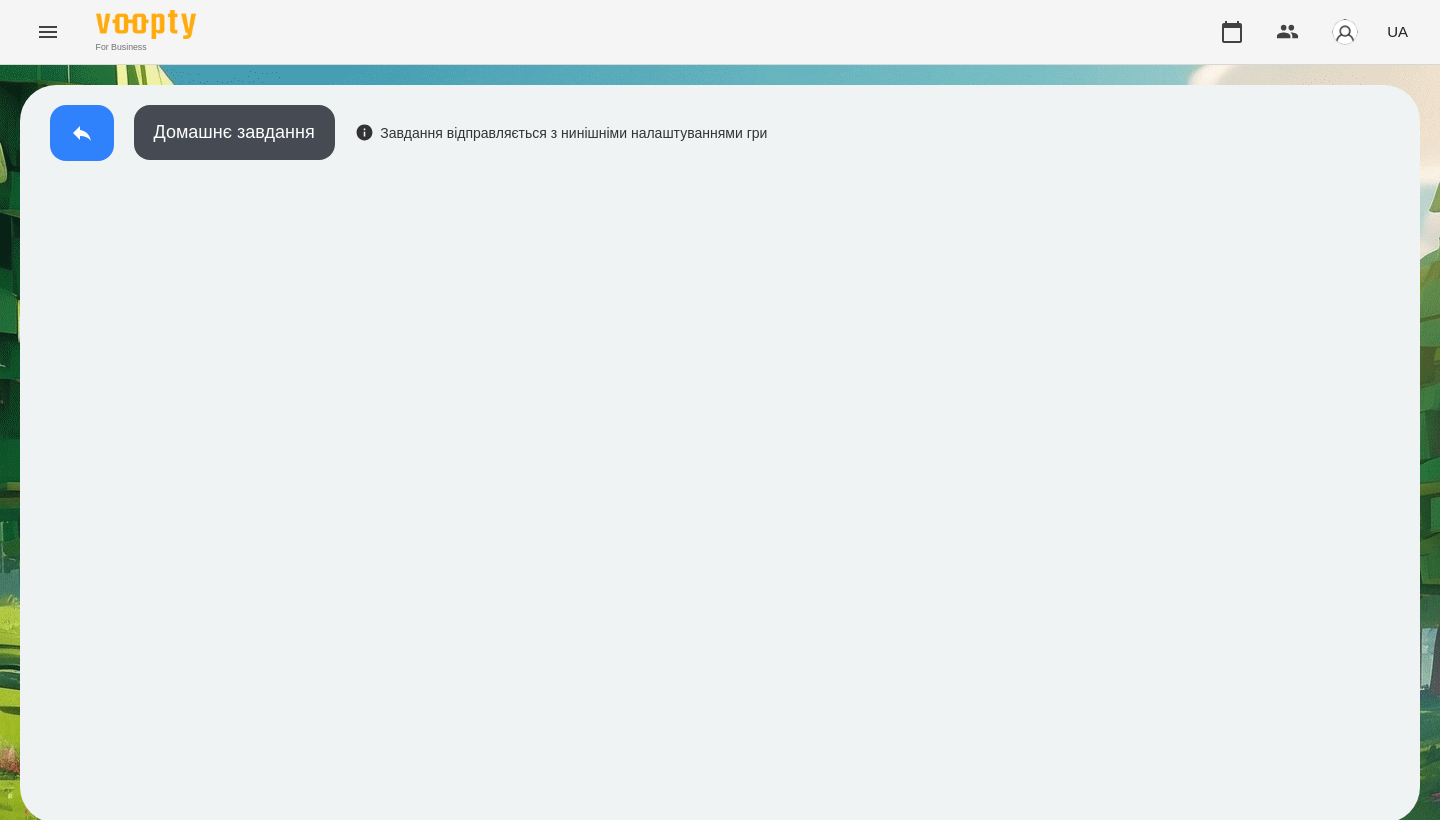 click 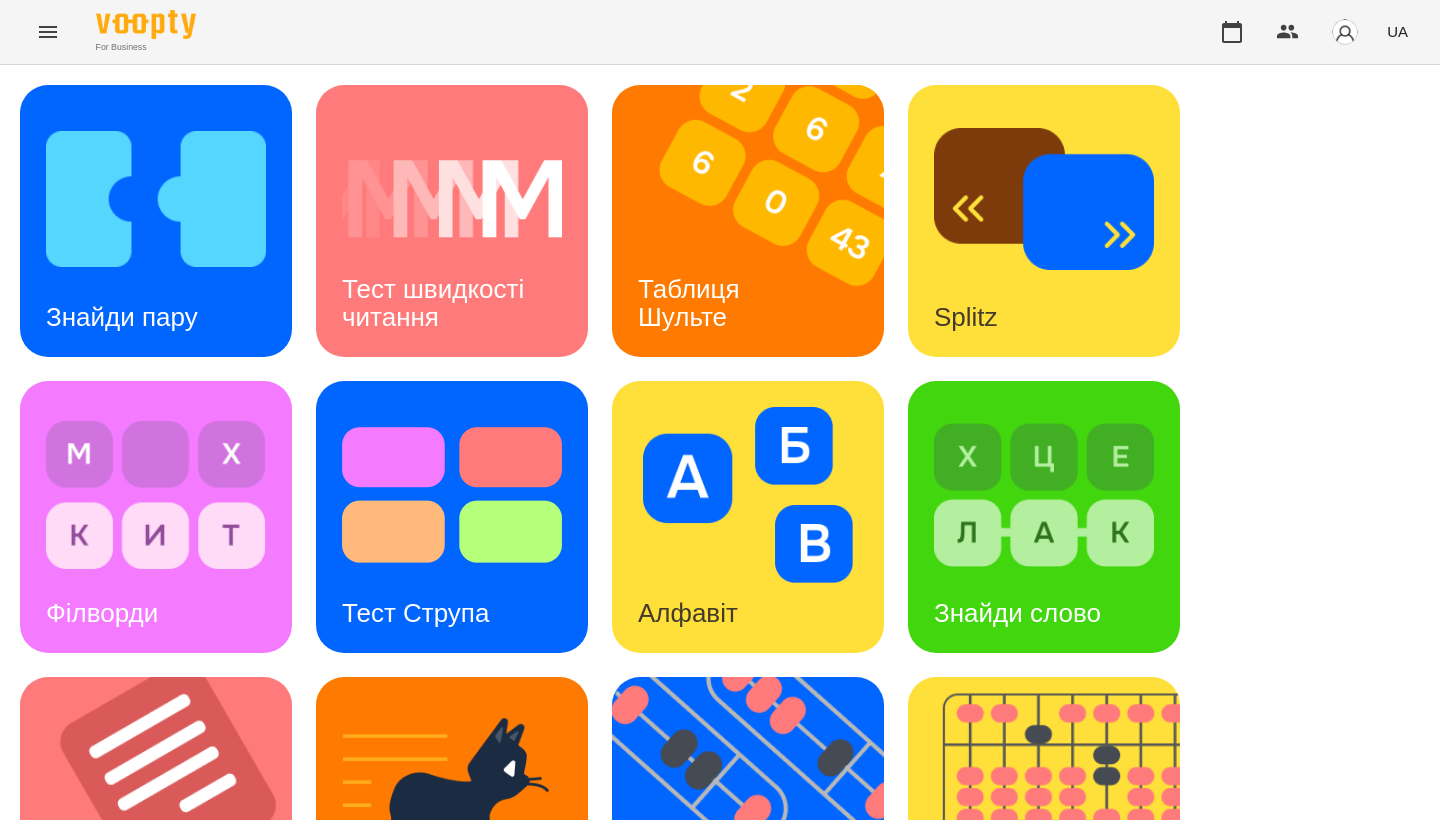 click on "Знайди пару Тест швидкості читання Таблиця
Шульте Splitz Філворди Тест Струпа Алфавіт Знайди слово Тексти Кіберкішка Флешкарти Абакус Знайди
Кіберкішку Мнемотехніка Ментальний
рахунок Стовпці Ділення множення" at bounding box center (720, 813) 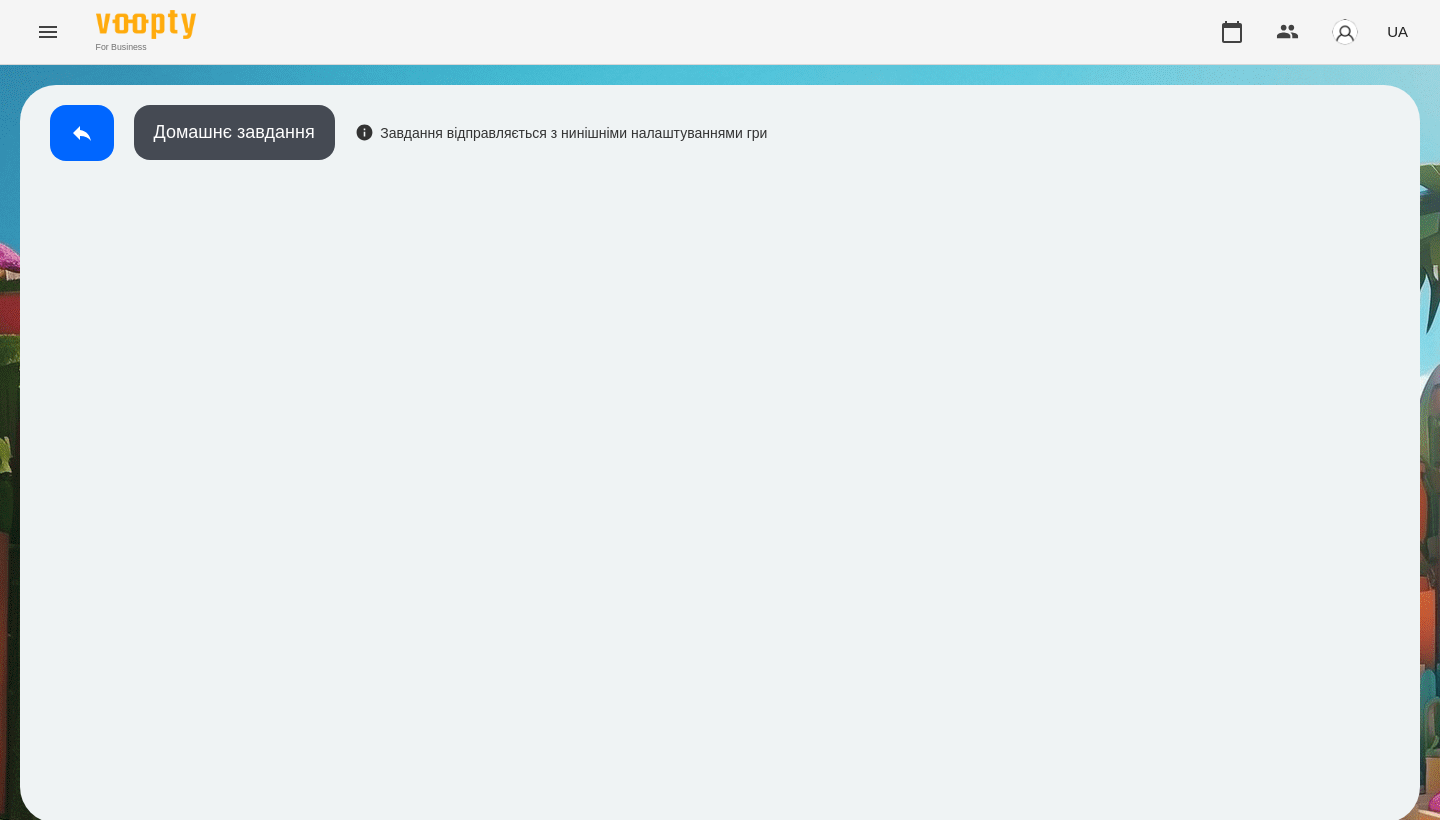 scroll, scrollTop: 3, scrollLeft: 0, axis: vertical 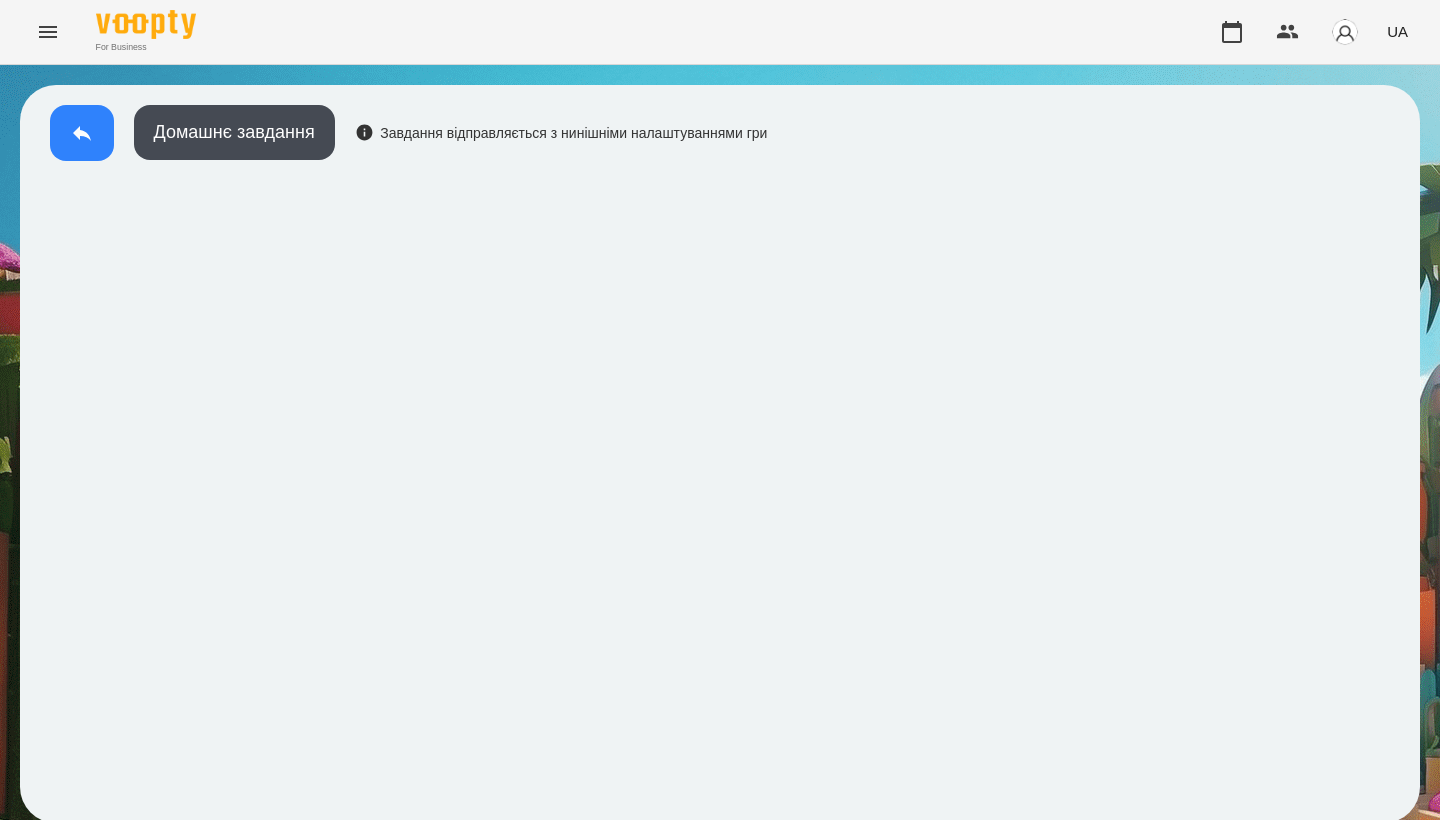 click at bounding box center (82, 133) 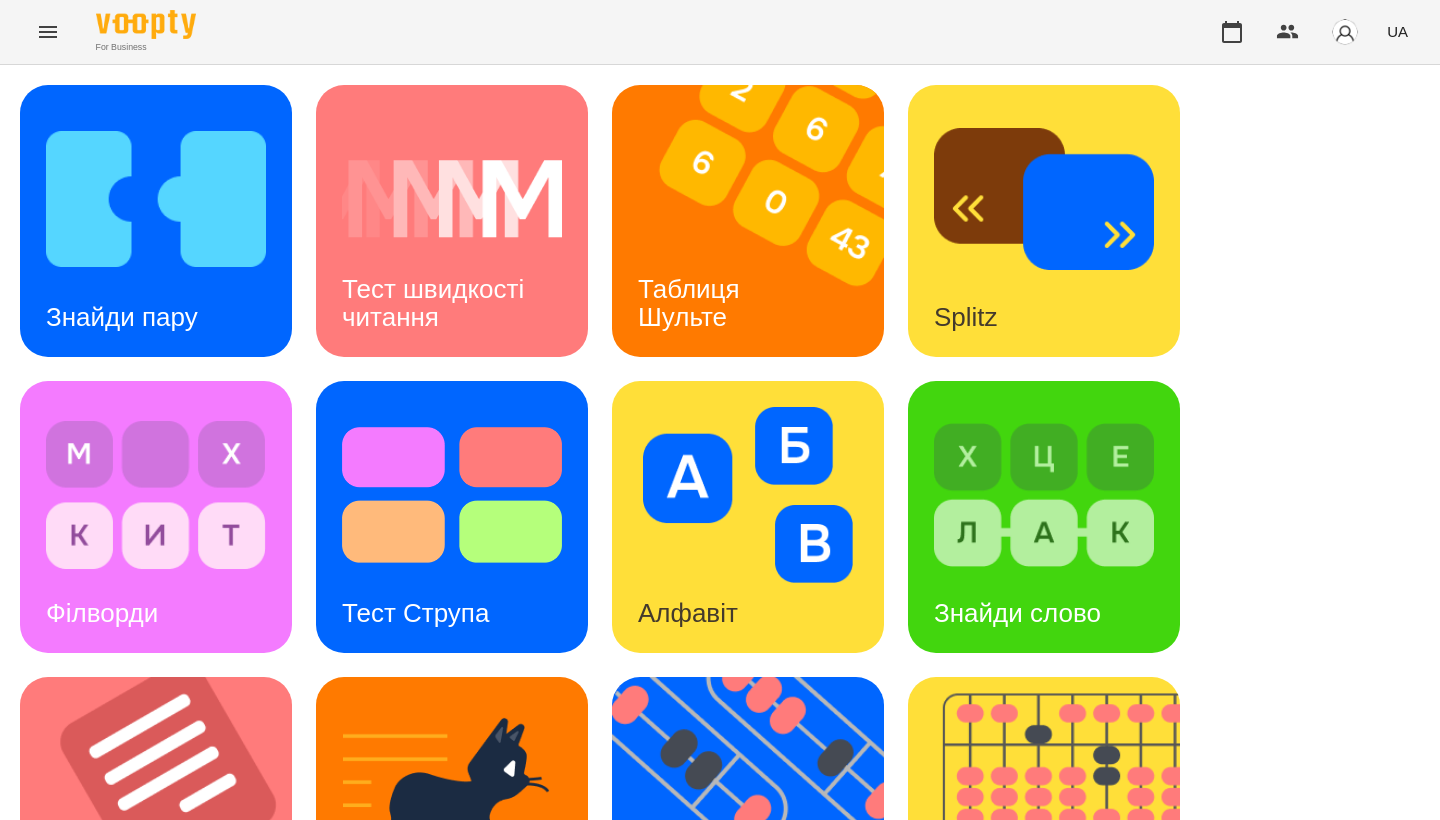 click on "Знайди пару" at bounding box center (122, 317) 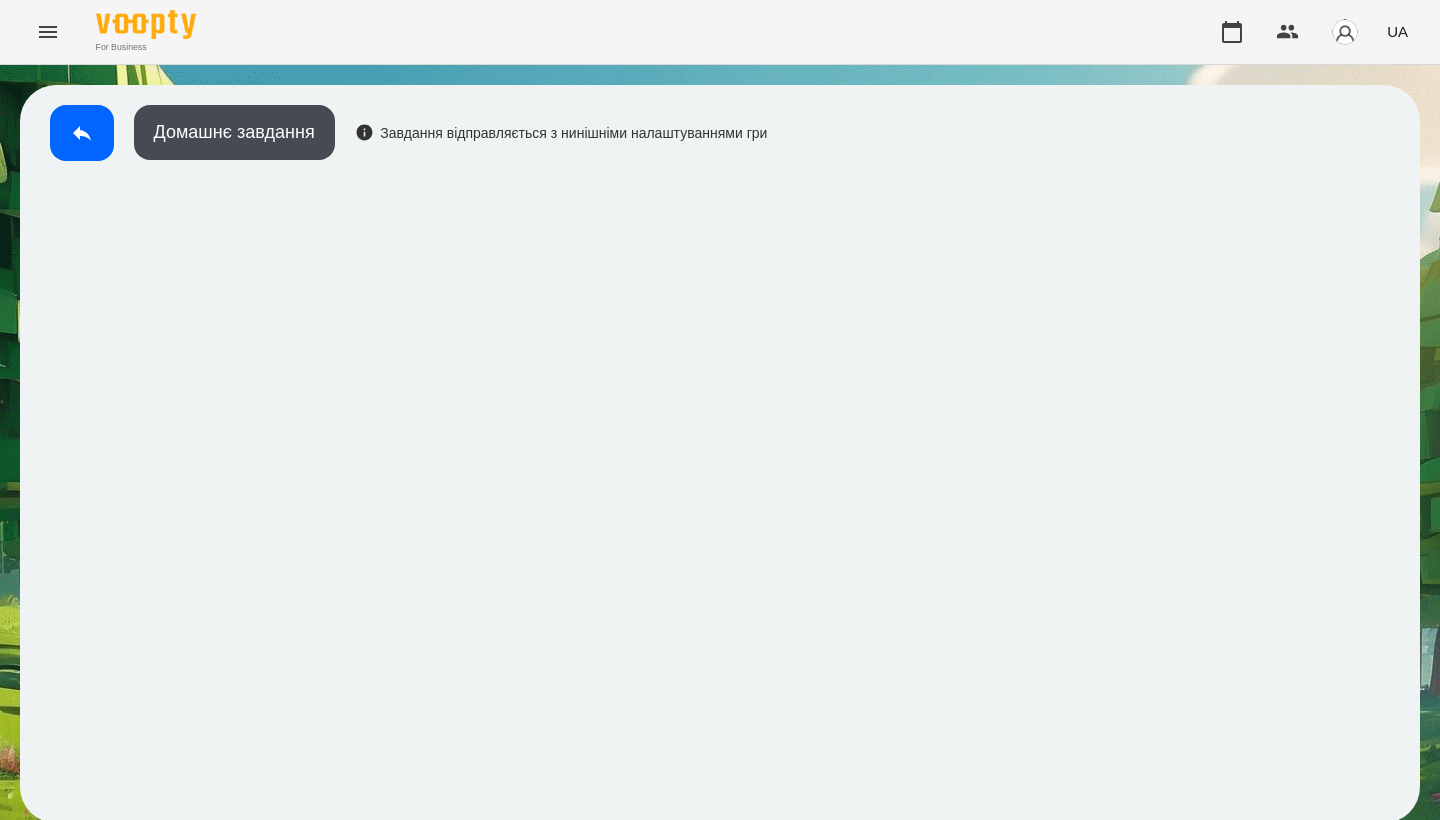 scroll, scrollTop: 3, scrollLeft: 0, axis: vertical 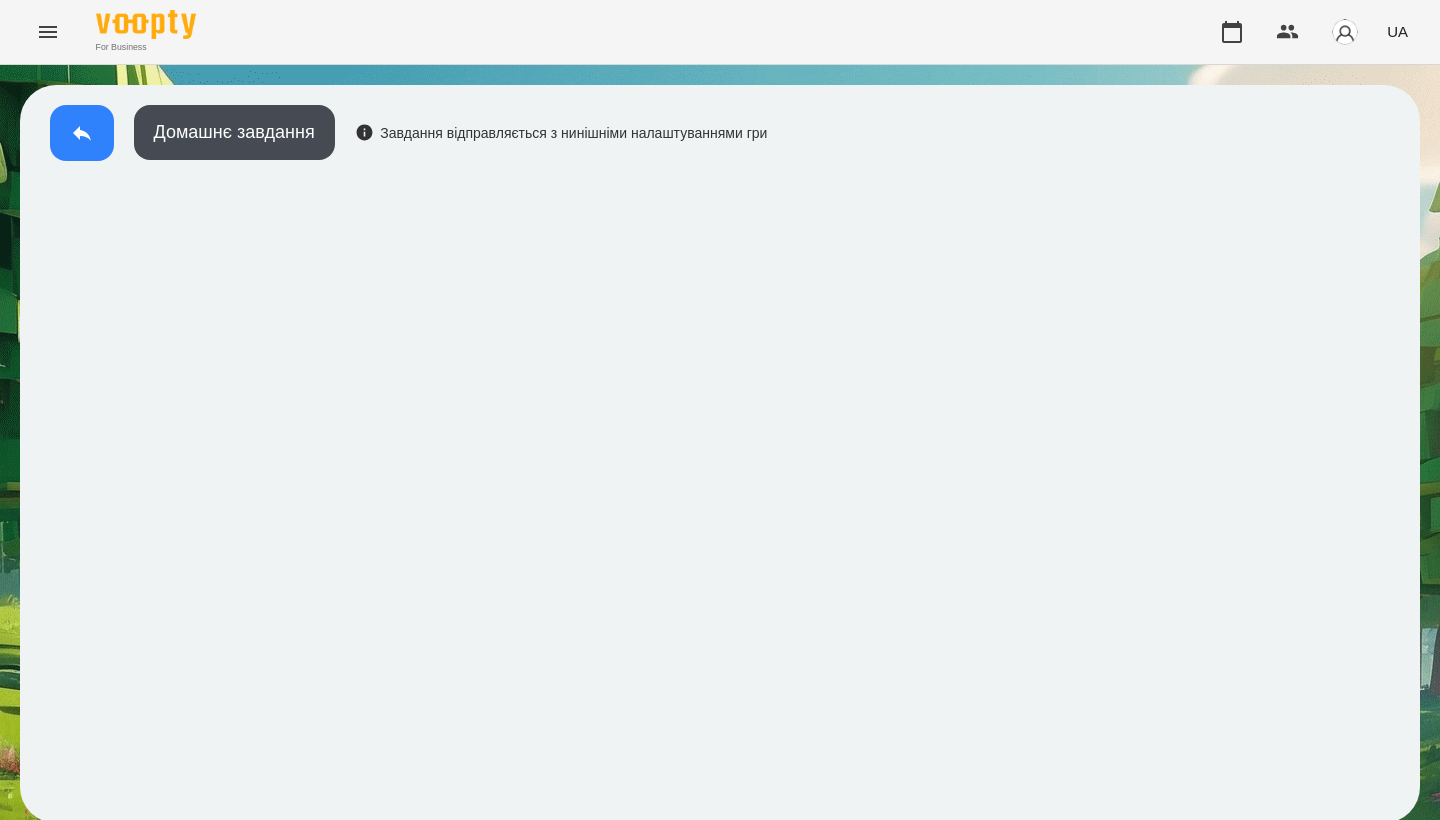 click 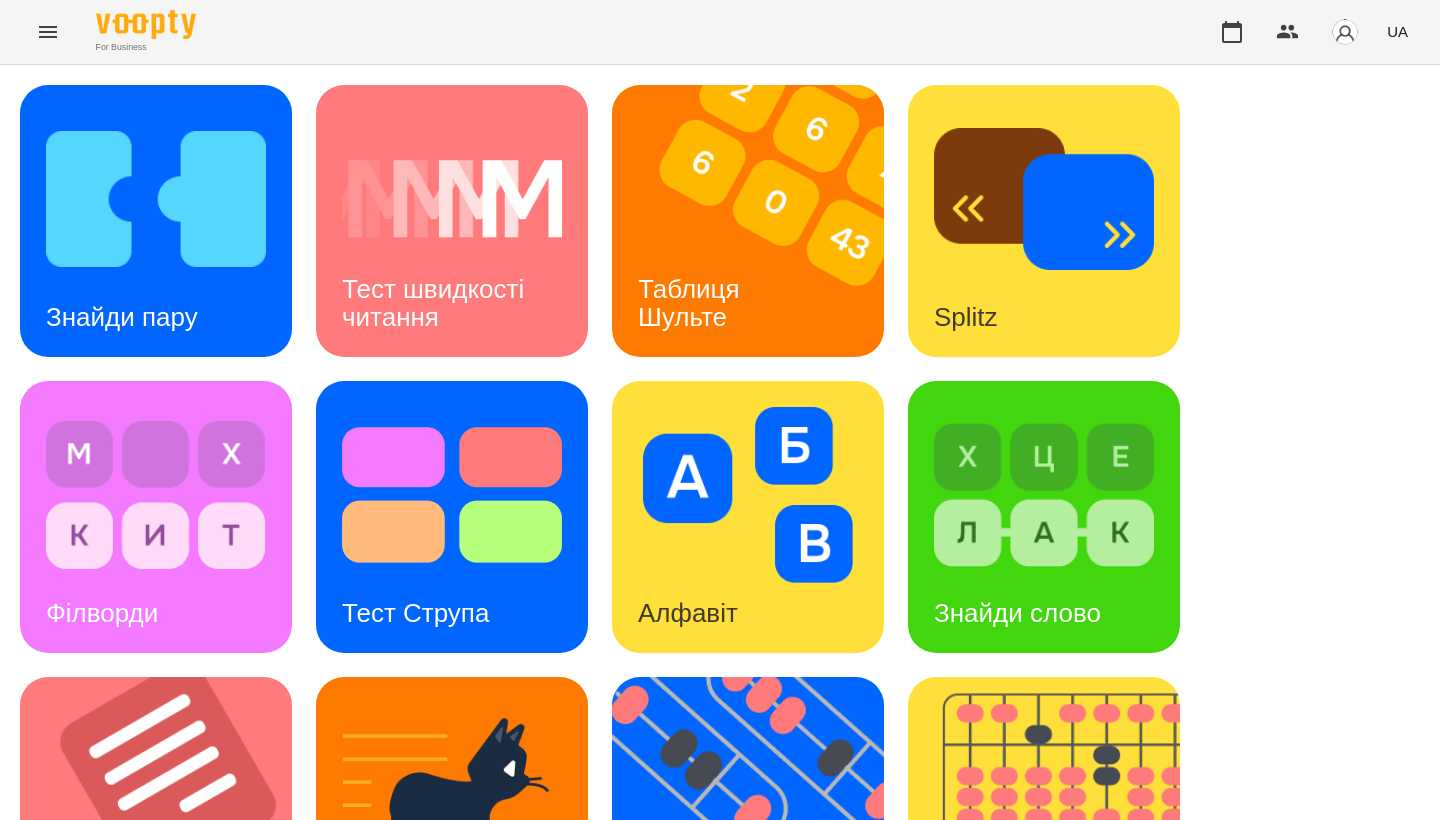click on "Знайди пару Тест швидкості читання Таблиця
Шульте Splitz Філворди Тест Струпа Алфавіт Знайди слово Тексти Кіберкішка Флешкарти Абакус Знайди
Кіберкішку Мнемотехніка Ментальний
рахунок Стовпці Ділення множення" at bounding box center (720, 813) 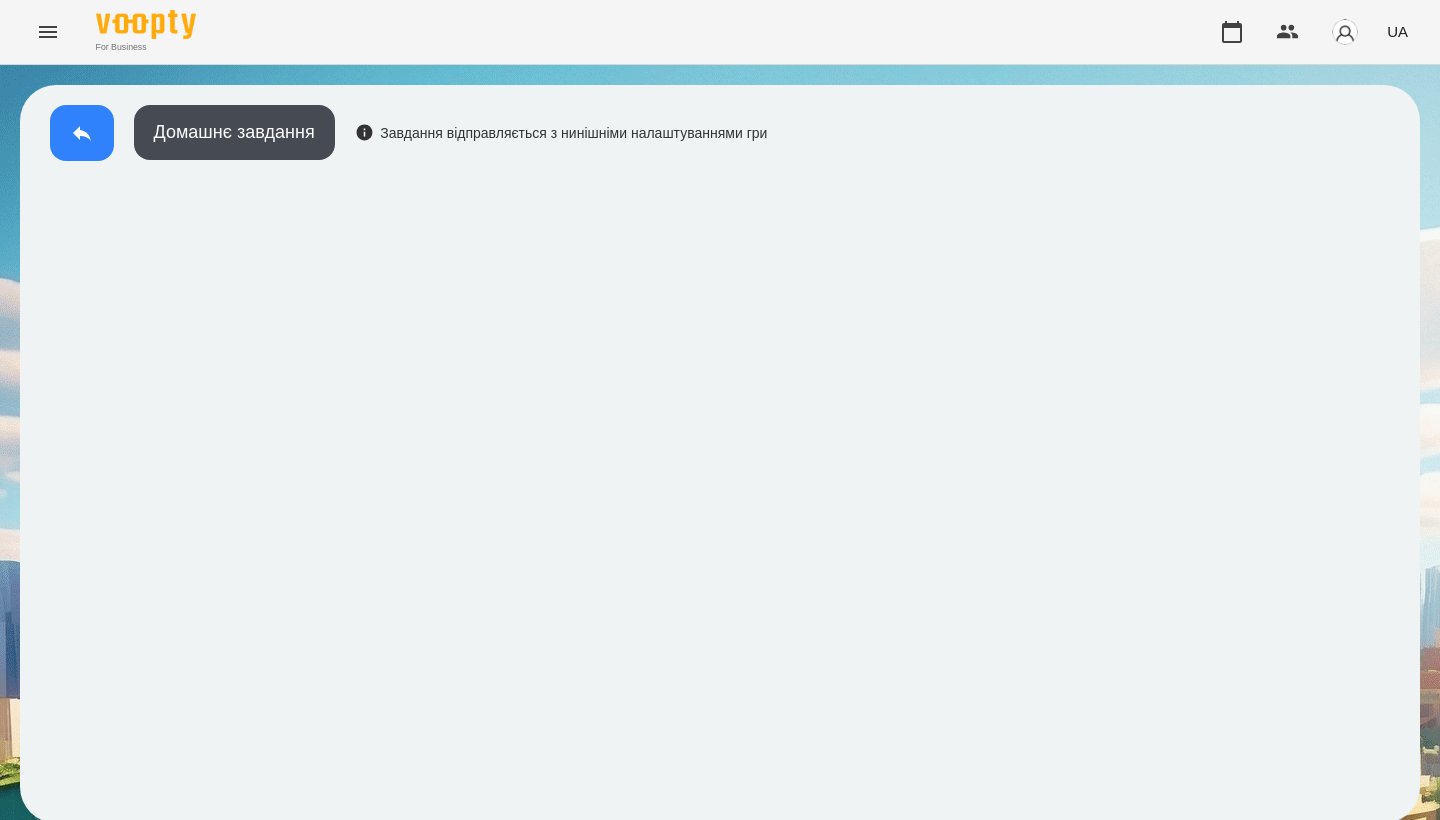 click 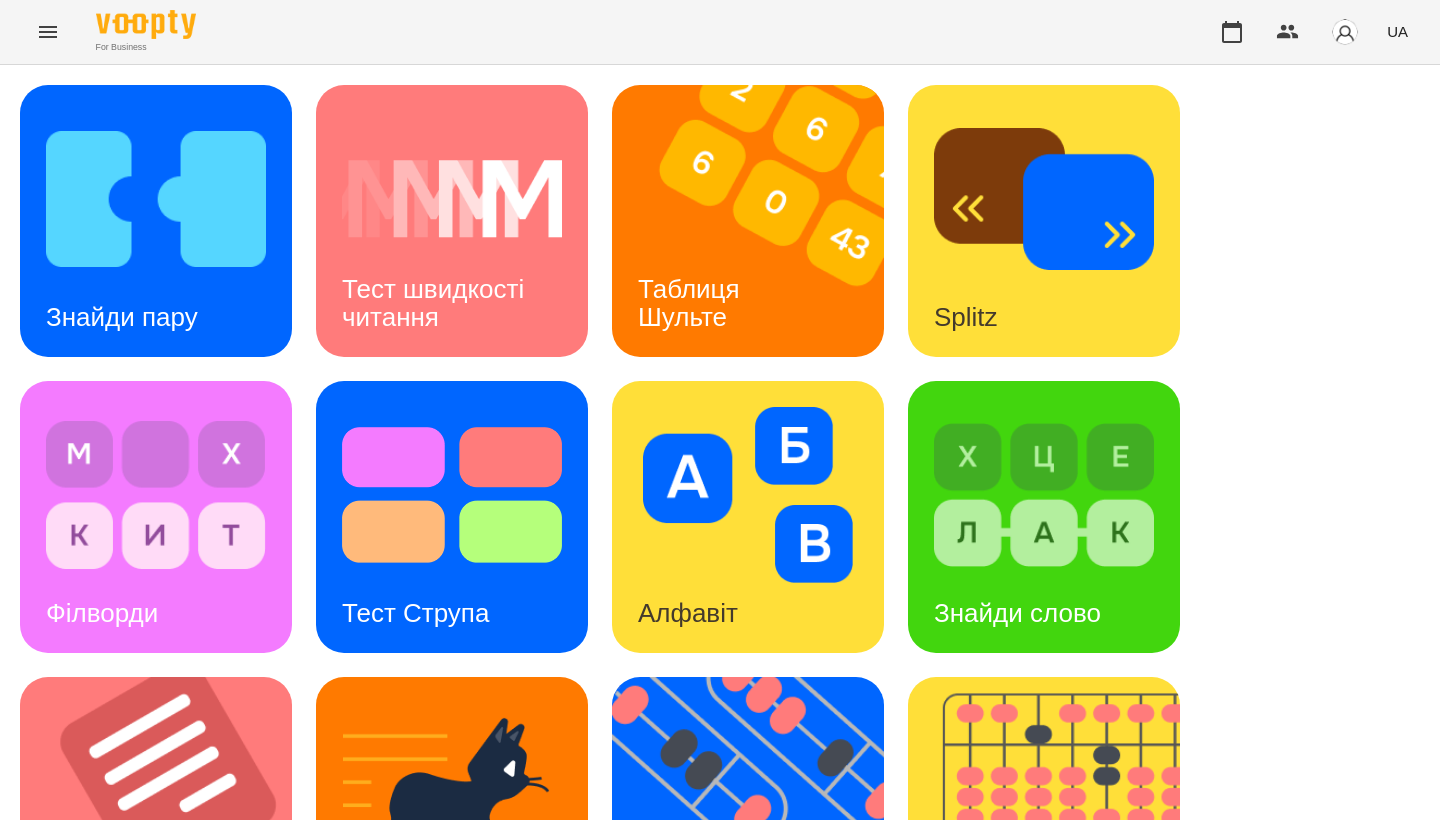 click on "Знайди пару Тест швидкості читання Таблиця
Шульте Splitz Філворди Тест Струпа Алфавіт Знайди слово Тексти Кіберкішка Флешкарти Абакус Знайди
Кіберкішку Мнемотехніка Ментальний
рахунок Стовпці Ділення множення" at bounding box center [720, 813] 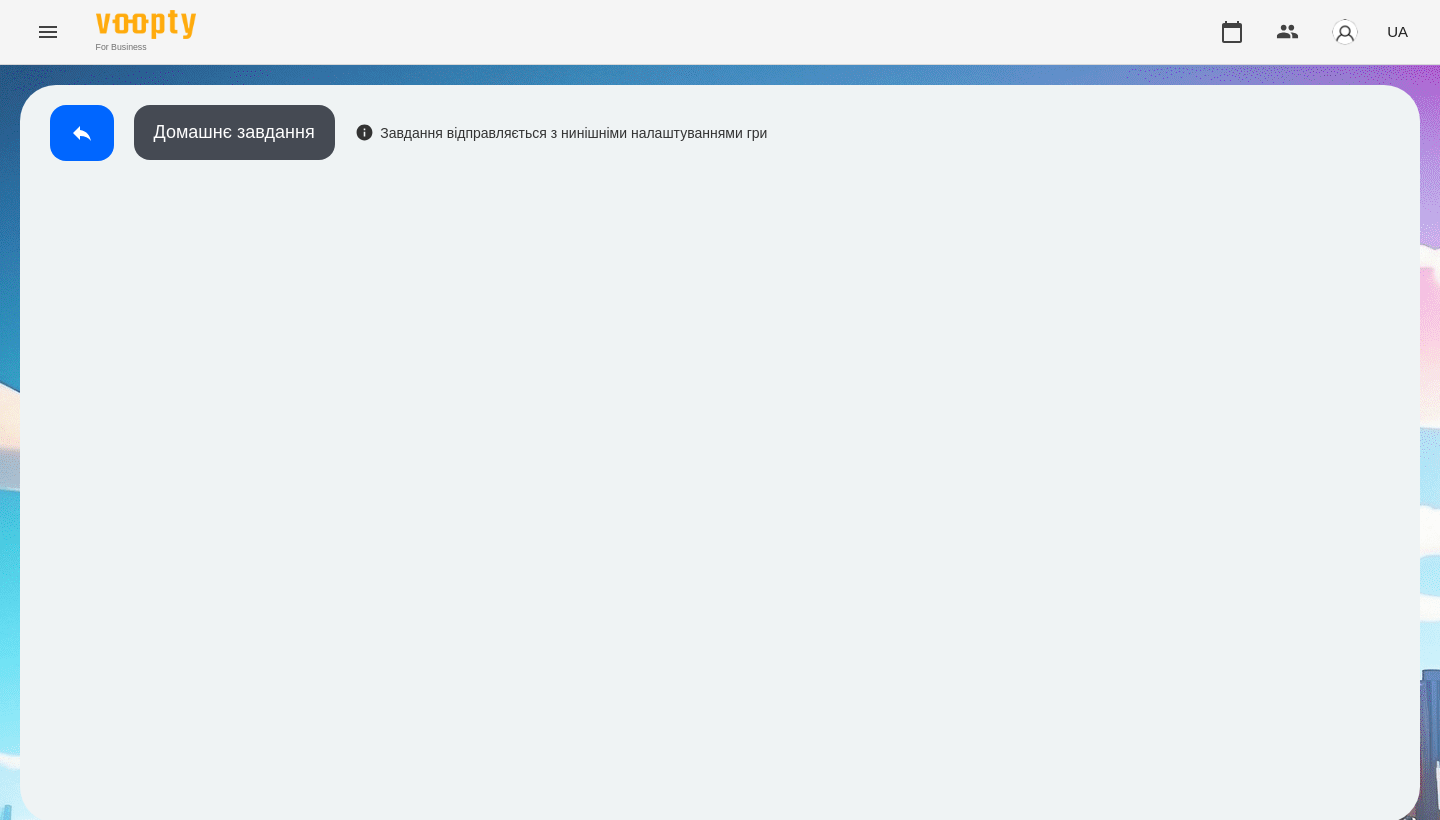 scroll, scrollTop: 3, scrollLeft: 0, axis: vertical 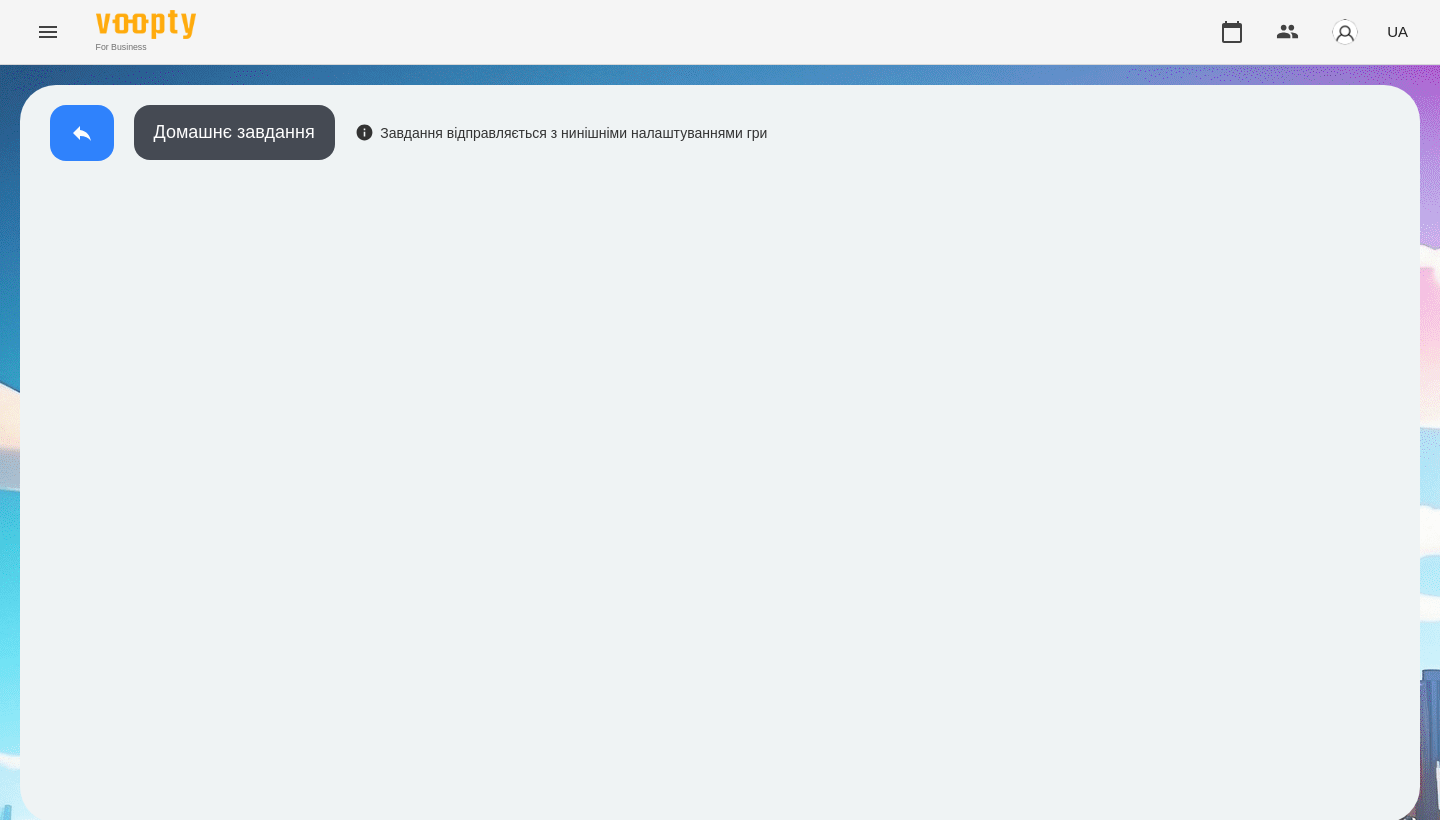 click 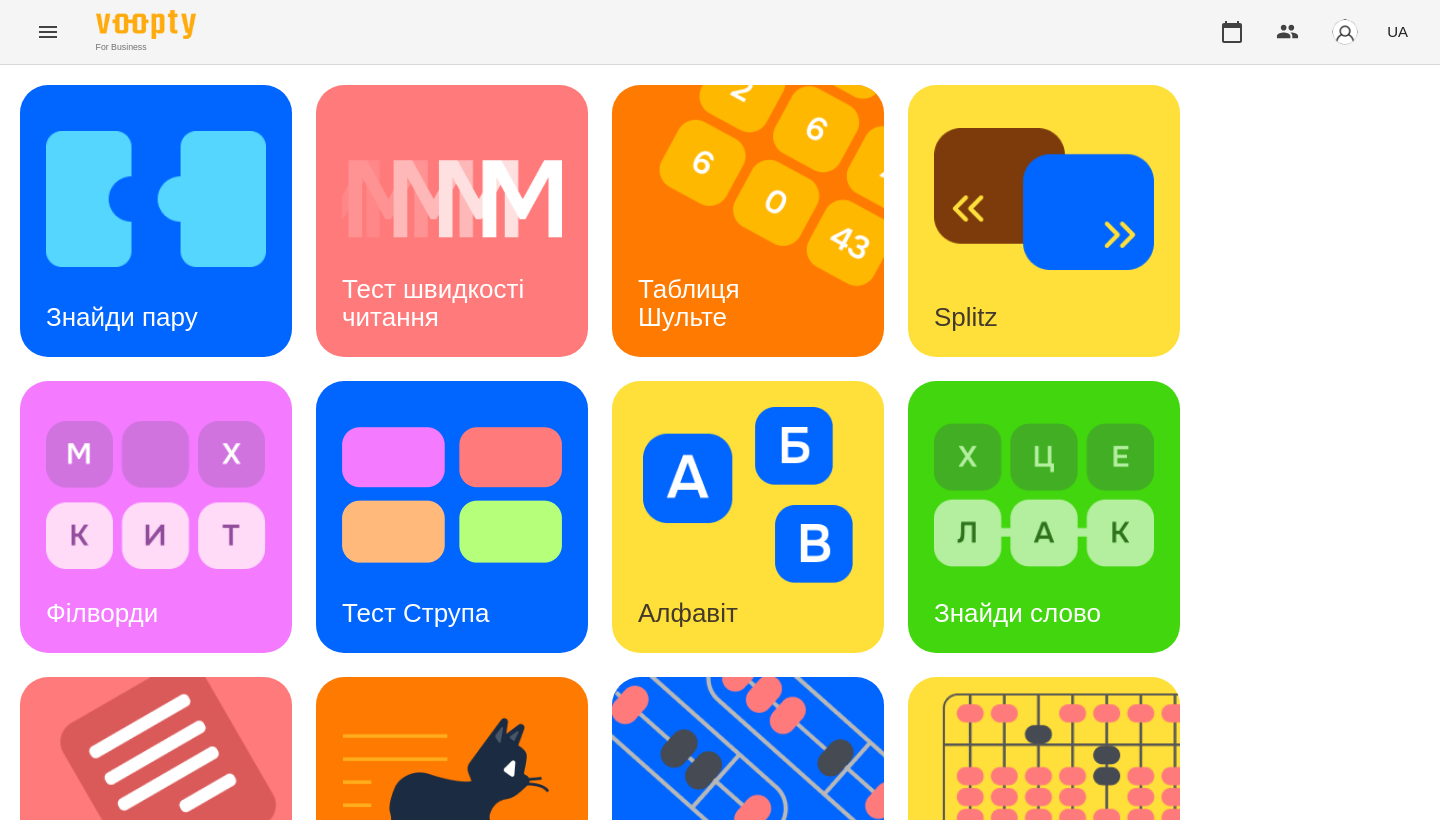click on "Знайди пару Тест швидкості читання Таблиця
Шульте Splitz Філворди Тест Струпа Алфавіт Знайди слово Тексти Кіберкішка Флешкарти Абакус Знайди
Кіберкішку Мнемотехніка Ментальний
рахунок Стовпці Ділення множення" at bounding box center (720, 813) 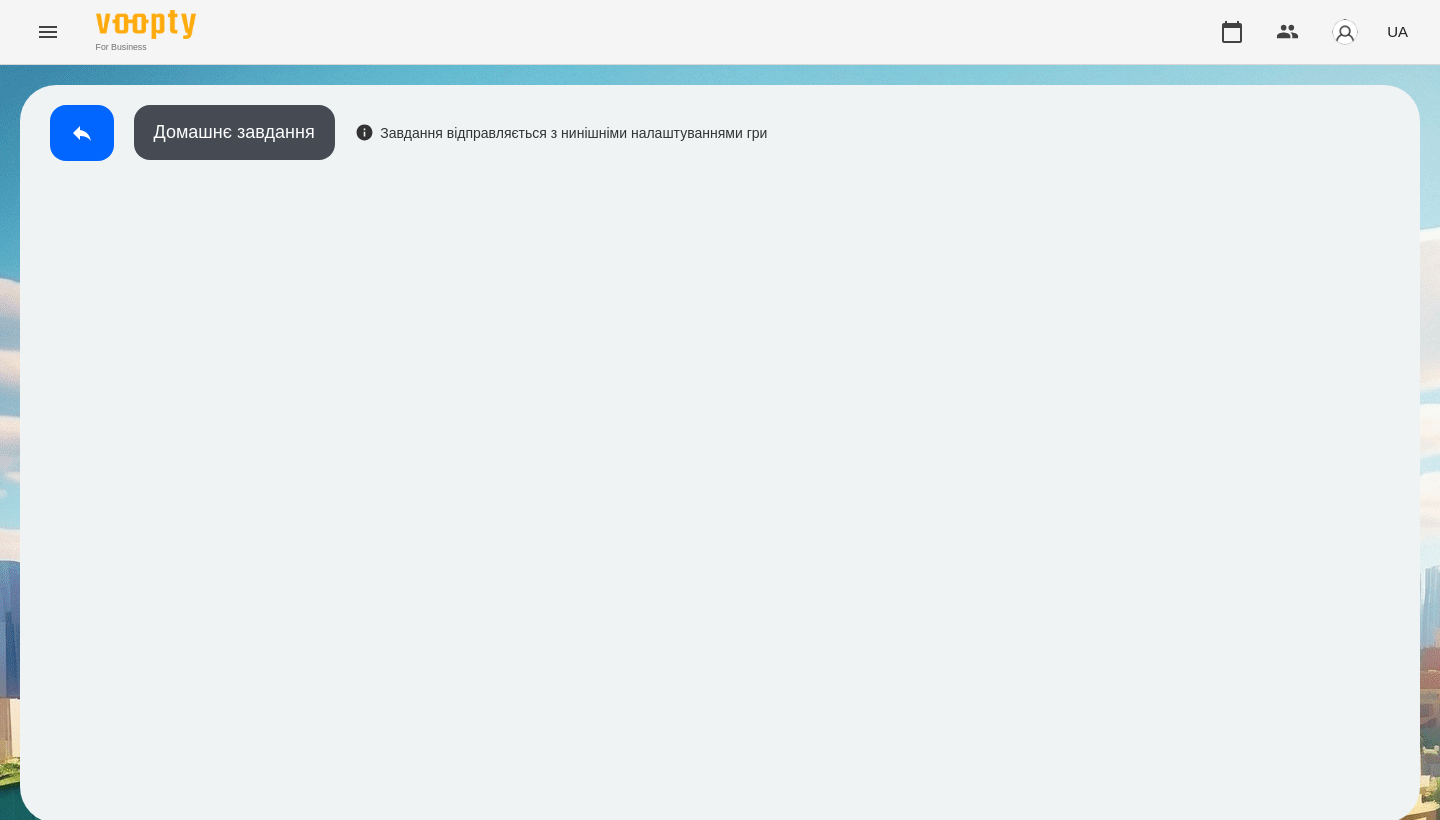 scroll, scrollTop: 3, scrollLeft: 0, axis: vertical 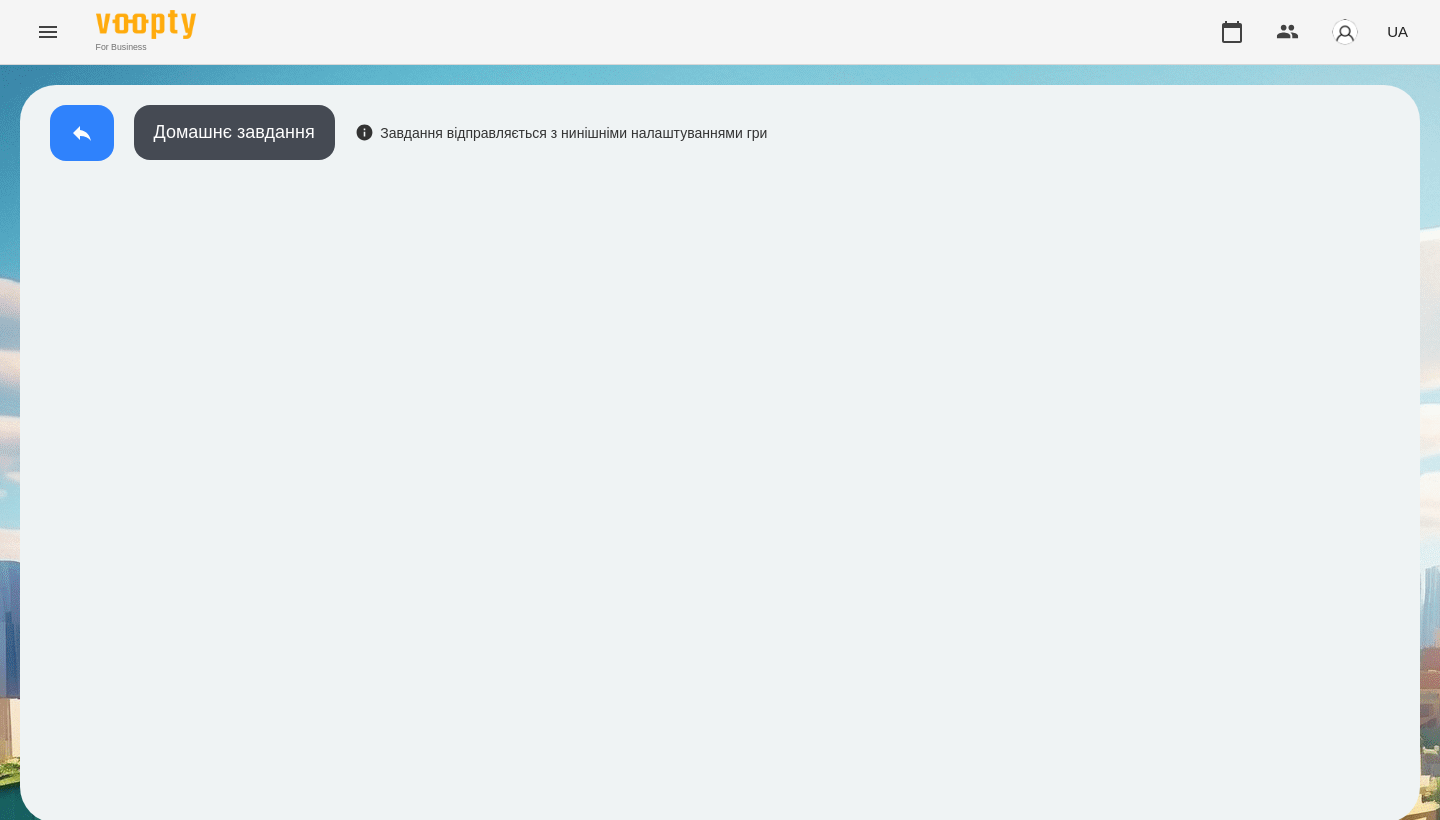 click 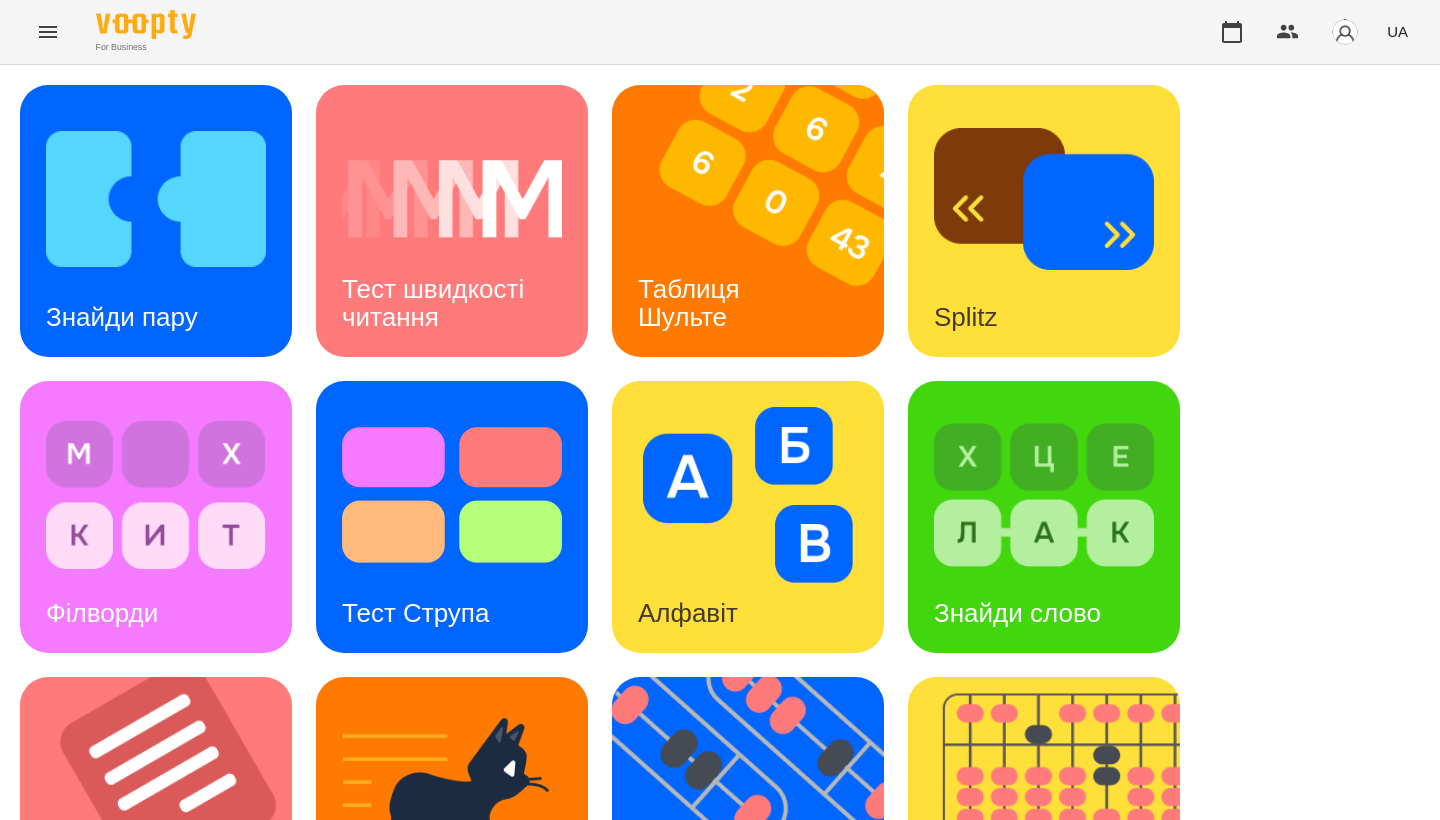 click on "Знайди пару Тест швидкості читання Таблиця
Шульте Splitz Філворди Тест Струпа Алфавіт Знайди слово Тексти Кіберкішка Флешкарти Абакус Знайди
Кіберкішку Мнемотехніка Ментальний
рахунок Стовпці Ділення множення" at bounding box center (720, 813) 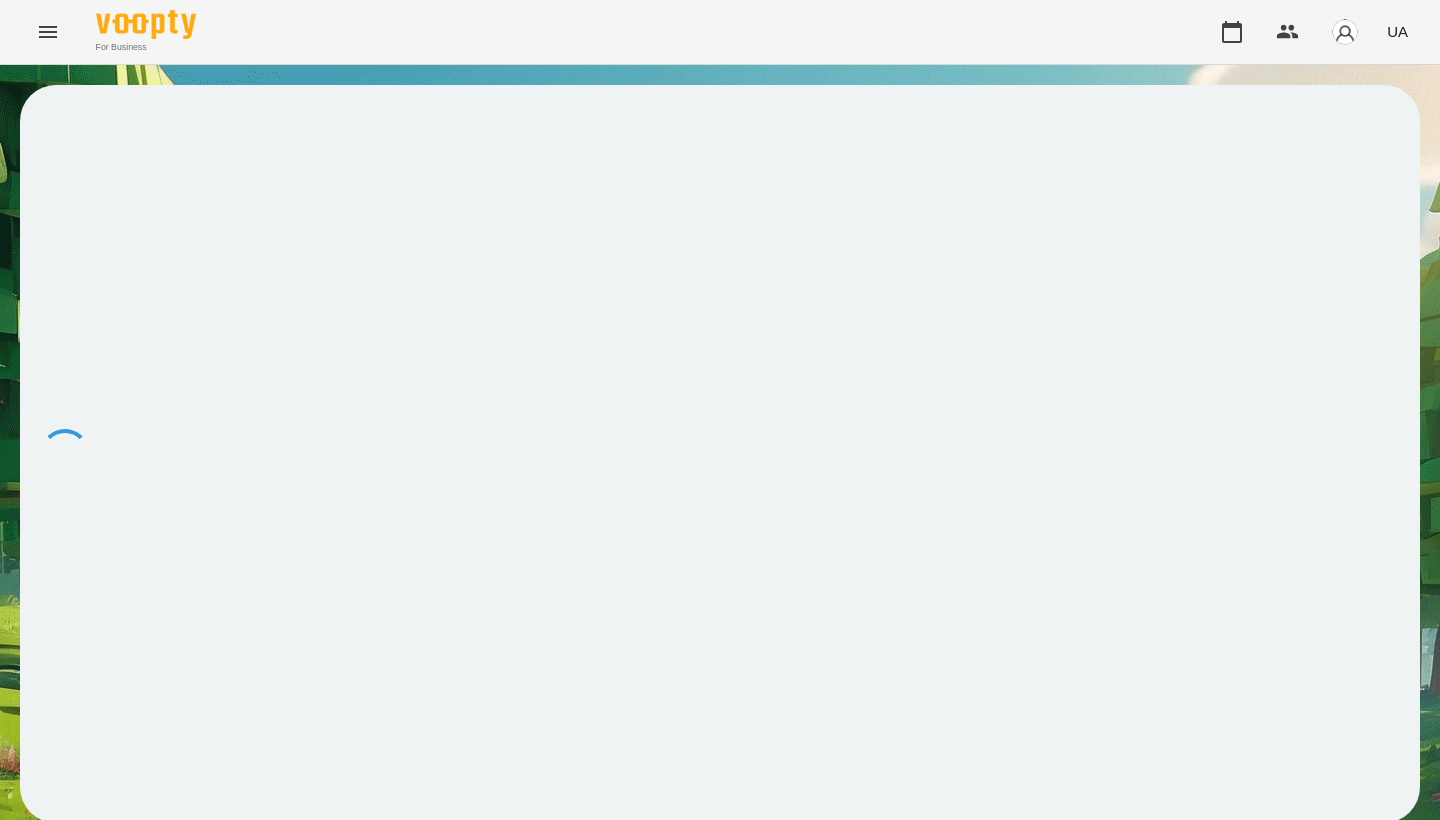 scroll, scrollTop: 0, scrollLeft: 0, axis: both 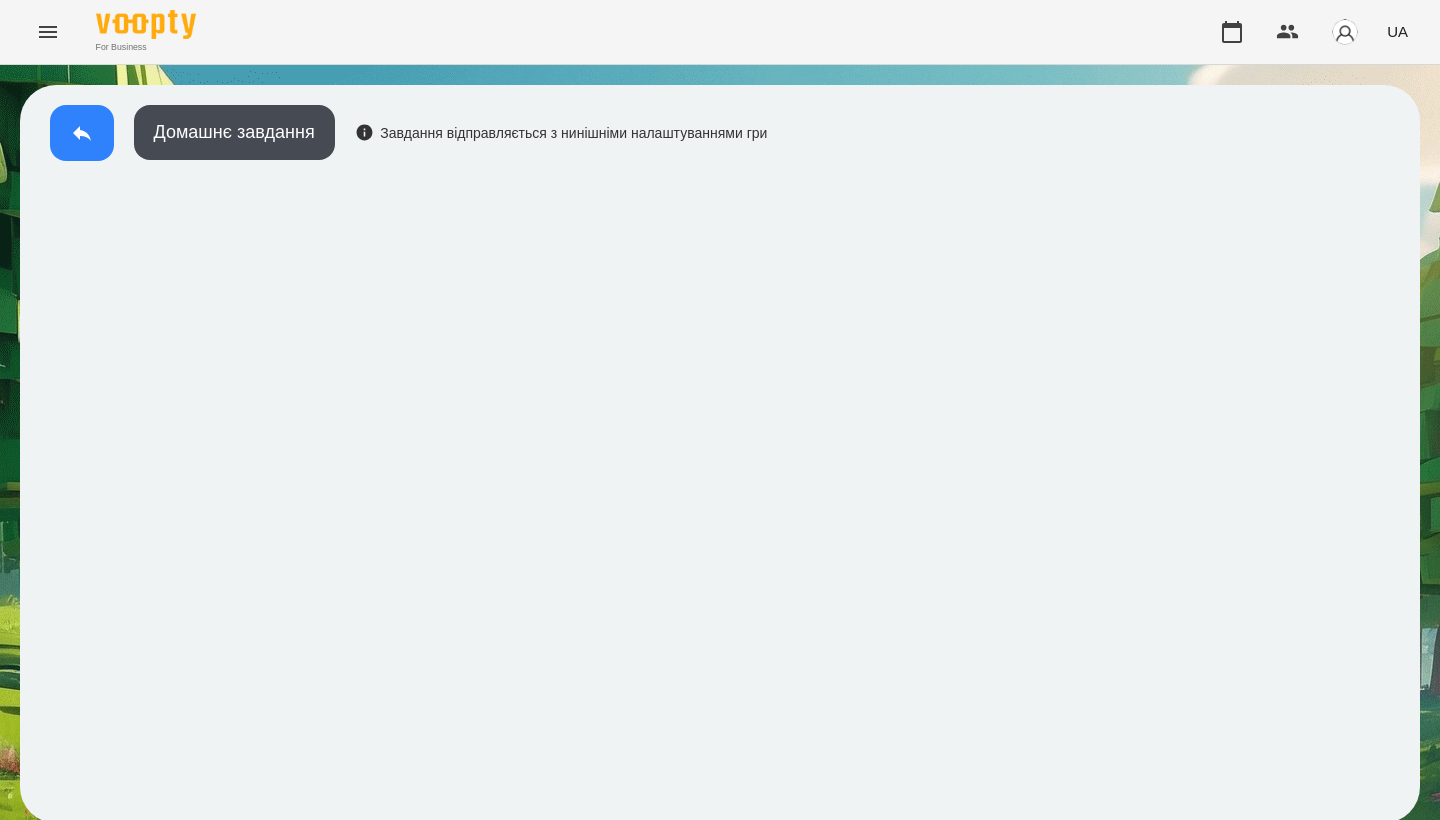 click at bounding box center (82, 133) 